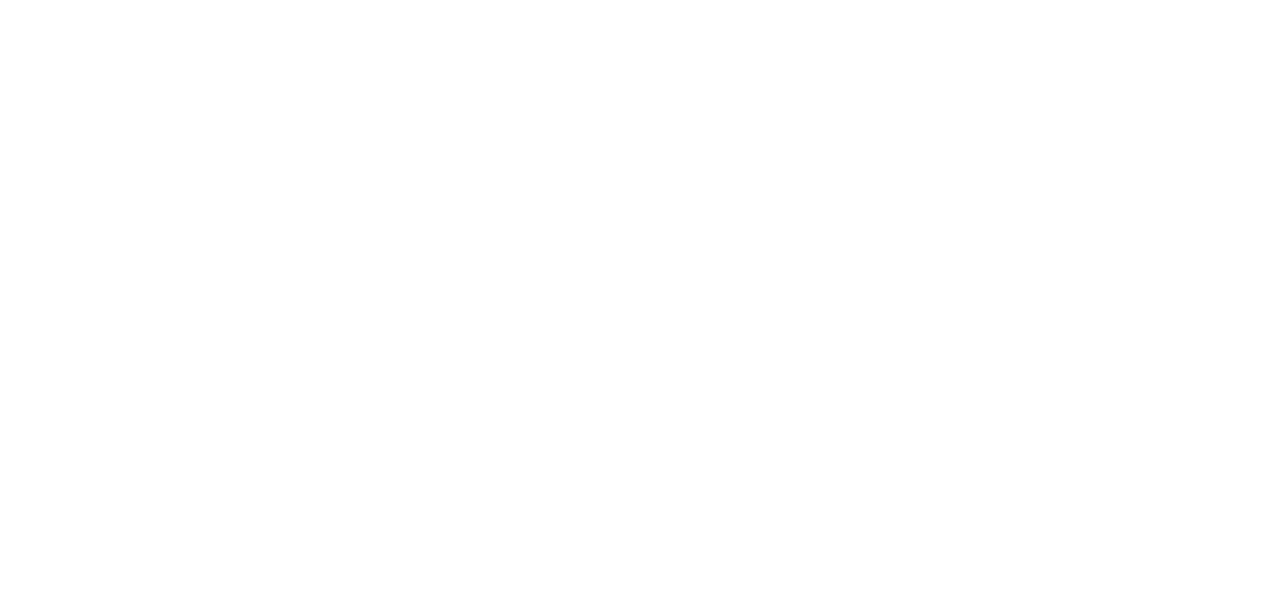 scroll, scrollTop: 0, scrollLeft: 0, axis: both 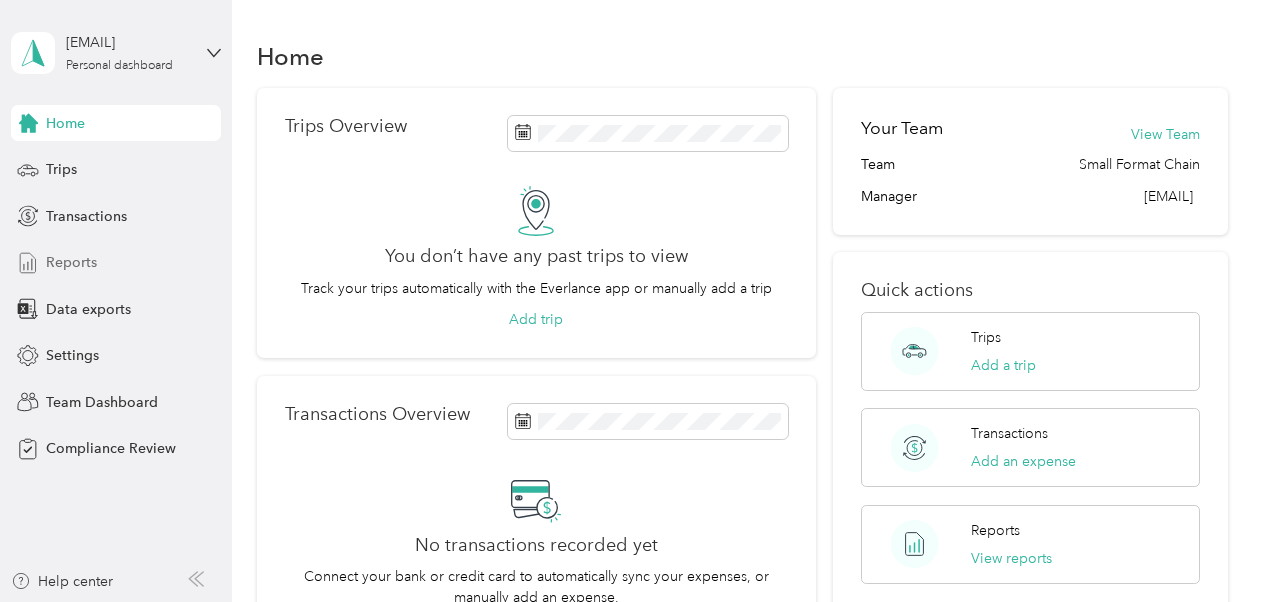 click on "Reports" at bounding box center (71, 262) 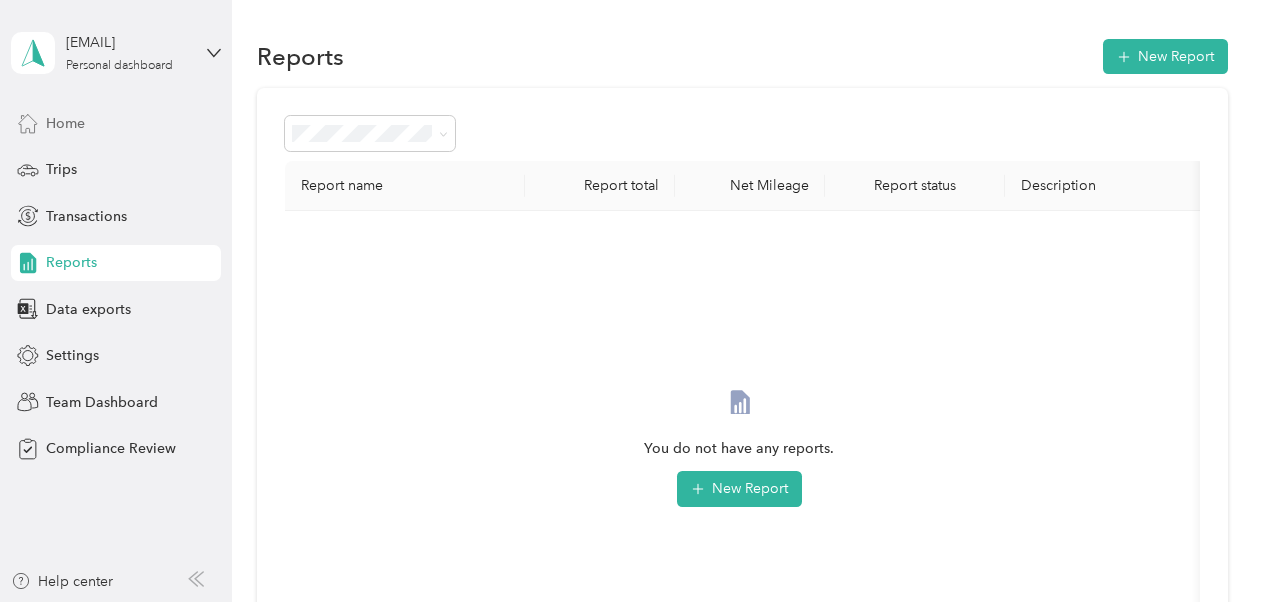 click on "Home" at bounding box center [65, 123] 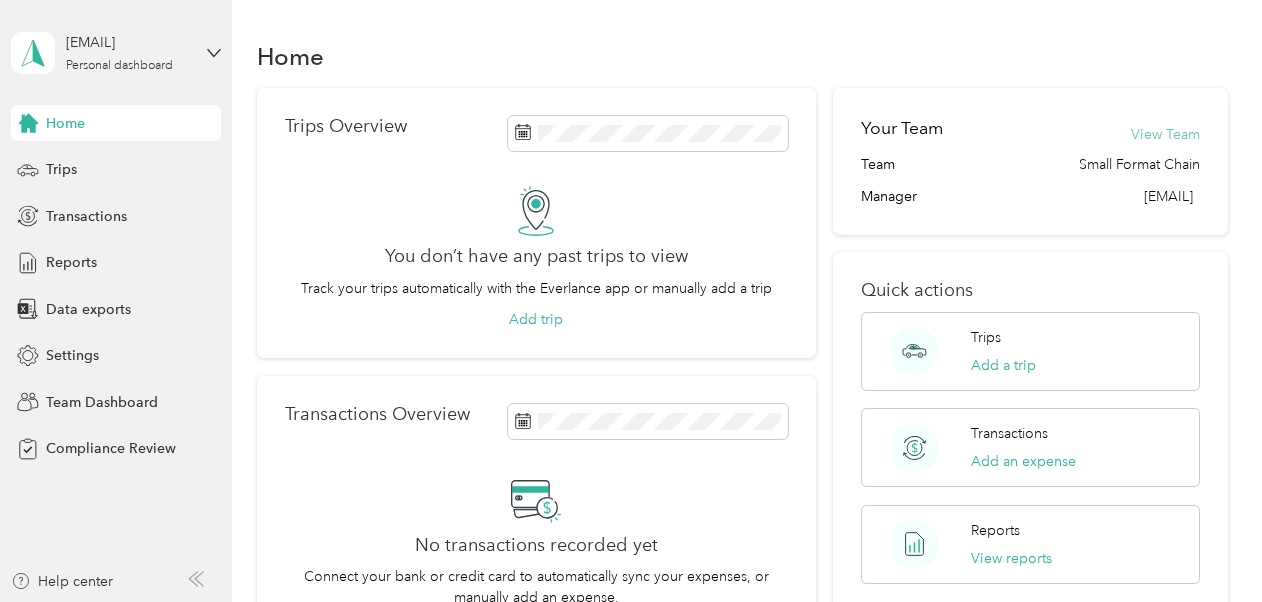 click on "View Team" at bounding box center (1165, 134) 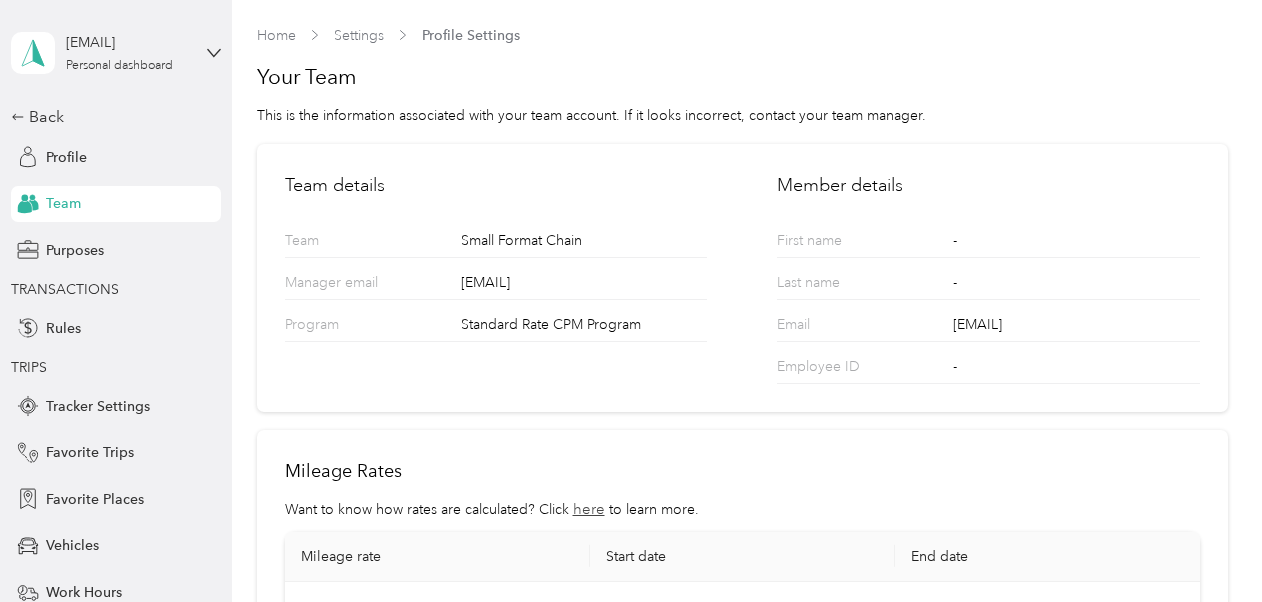 scroll, scrollTop: 0, scrollLeft: 0, axis: both 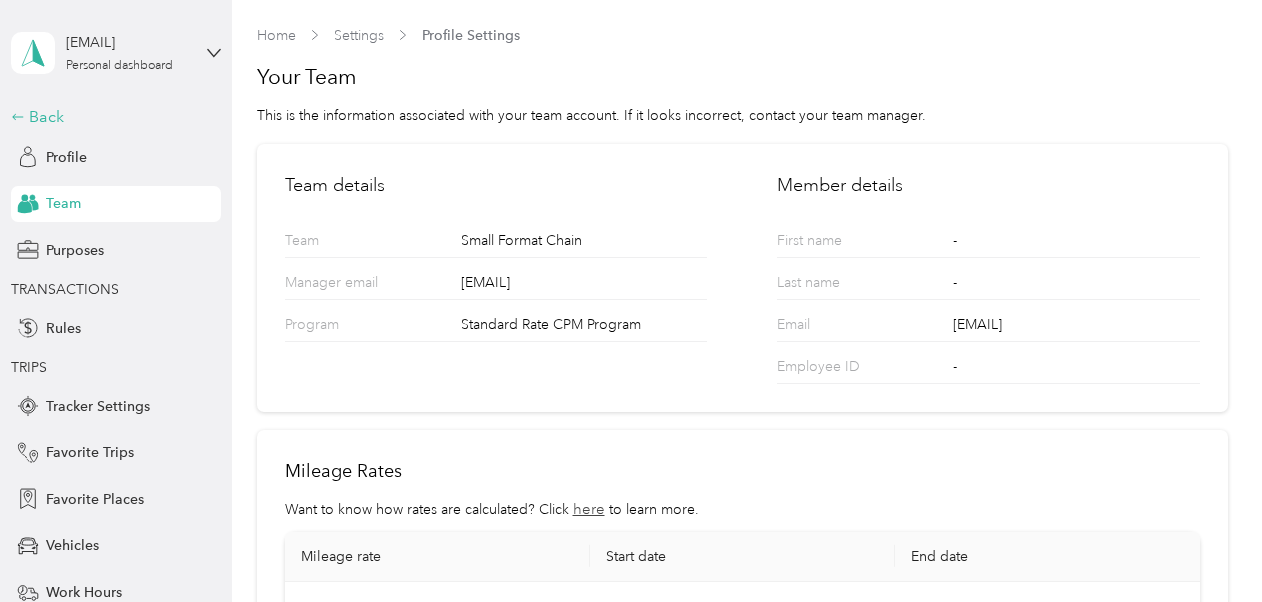 click on "Back" at bounding box center [111, 117] 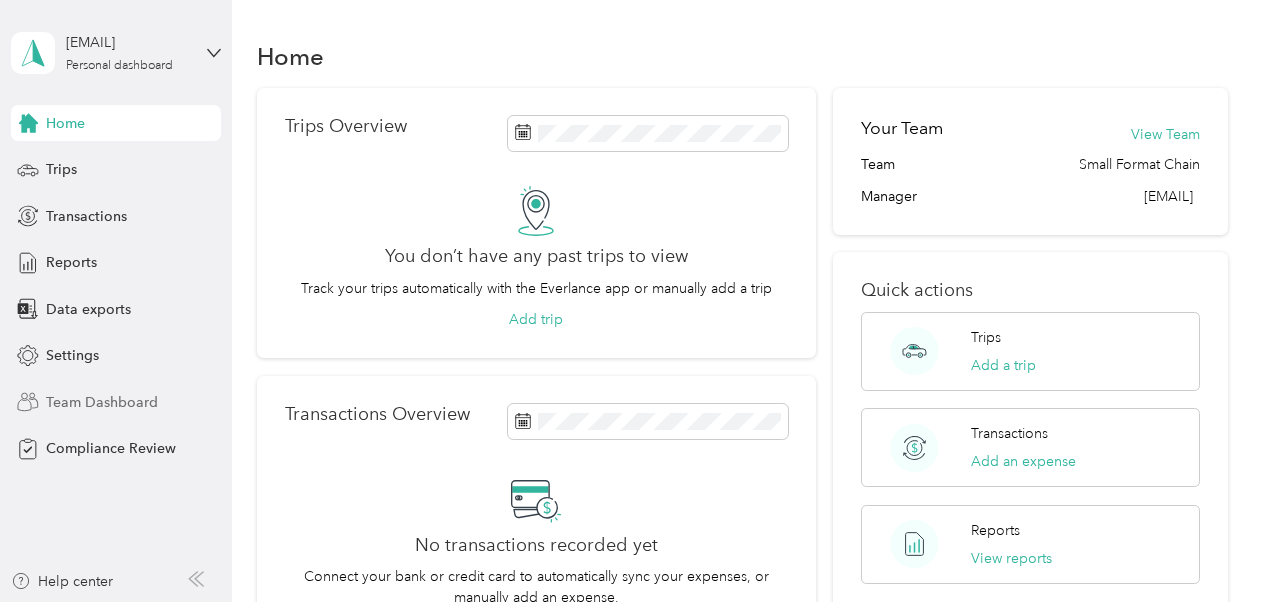click on "Team Dashboard" at bounding box center (102, 402) 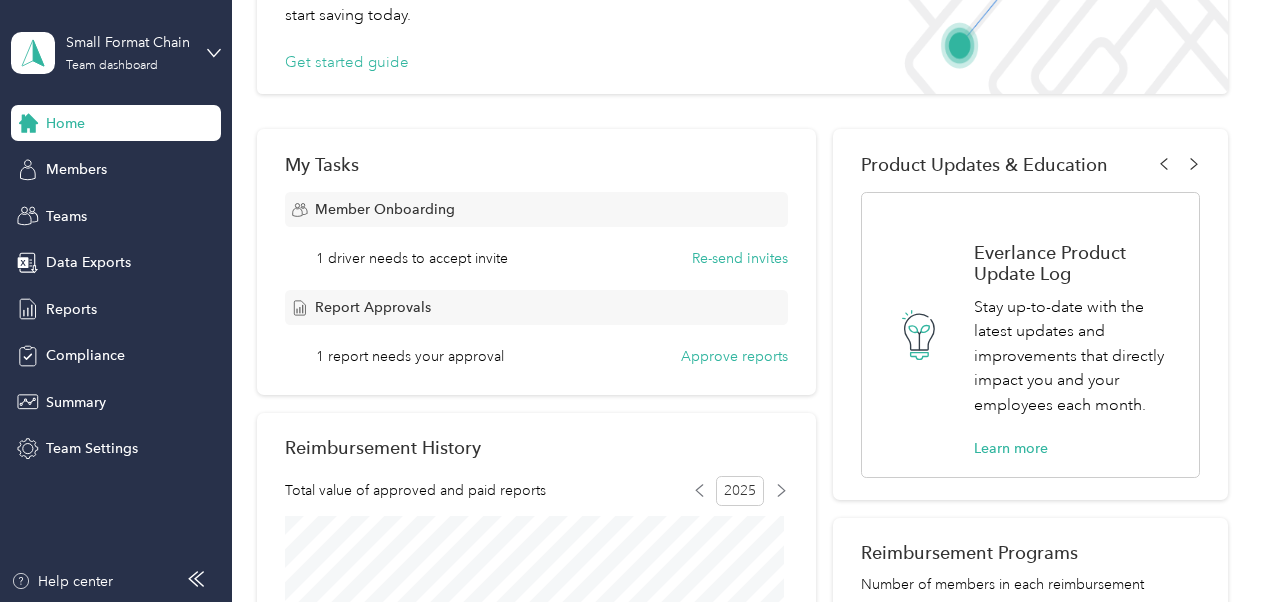 scroll, scrollTop: 300, scrollLeft: 0, axis: vertical 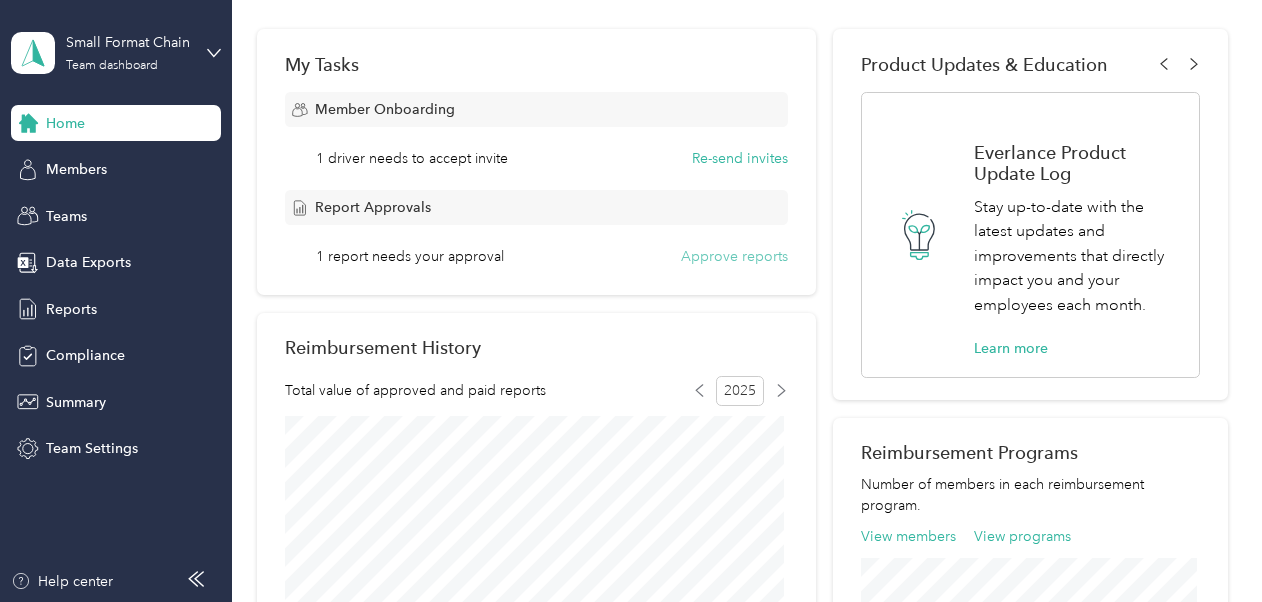 click on "Approve reports" at bounding box center (734, 256) 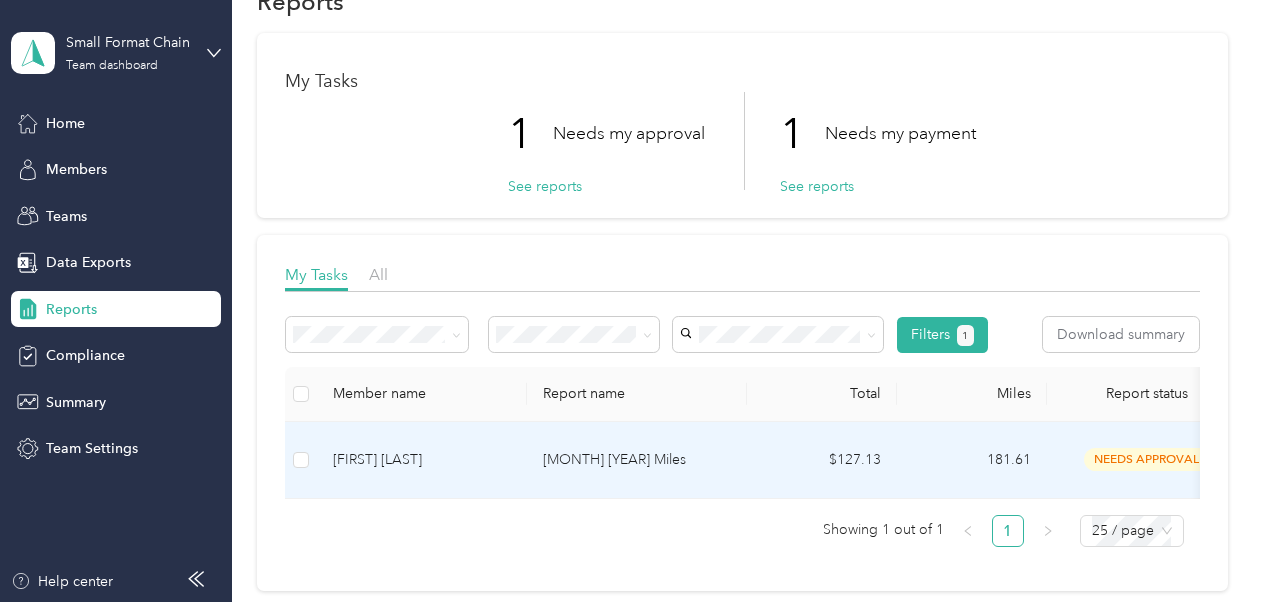 scroll, scrollTop: 100, scrollLeft: 0, axis: vertical 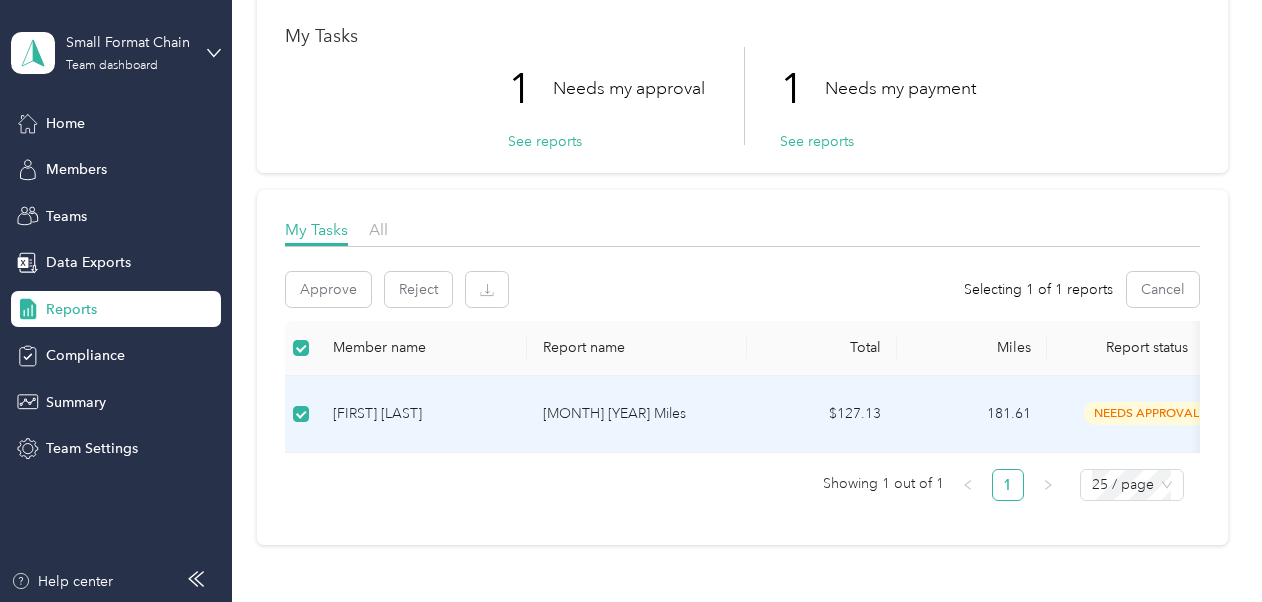 click on "needs approval" at bounding box center (1147, 413) 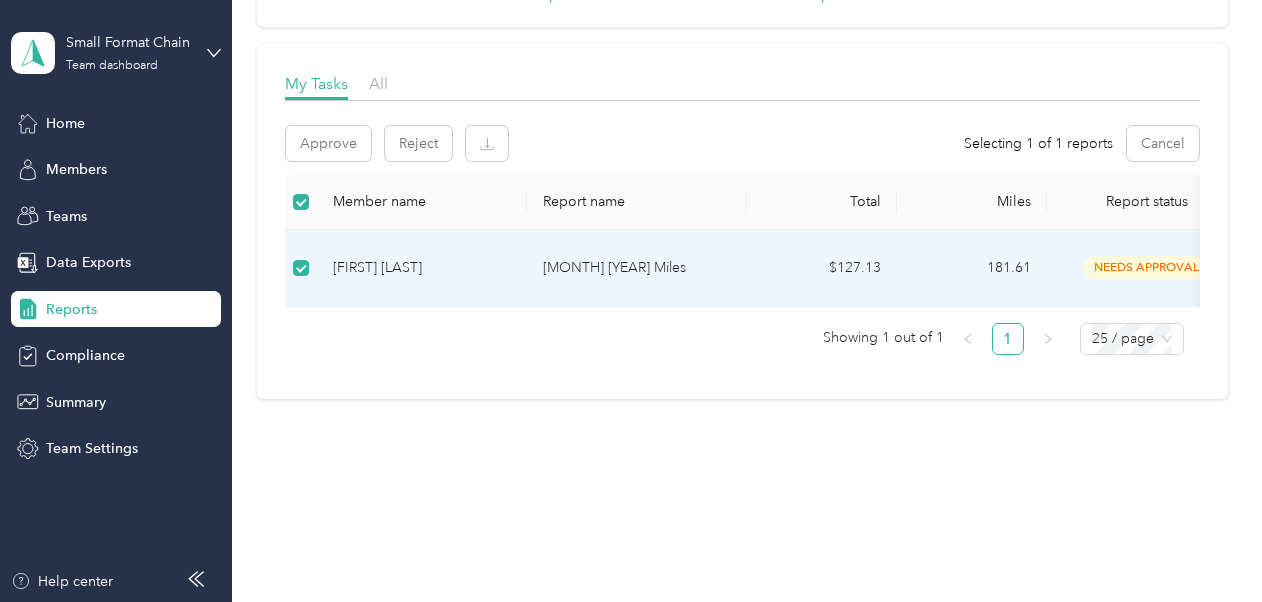 scroll, scrollTop: 253, scrollLeft: 0, axis: vertical 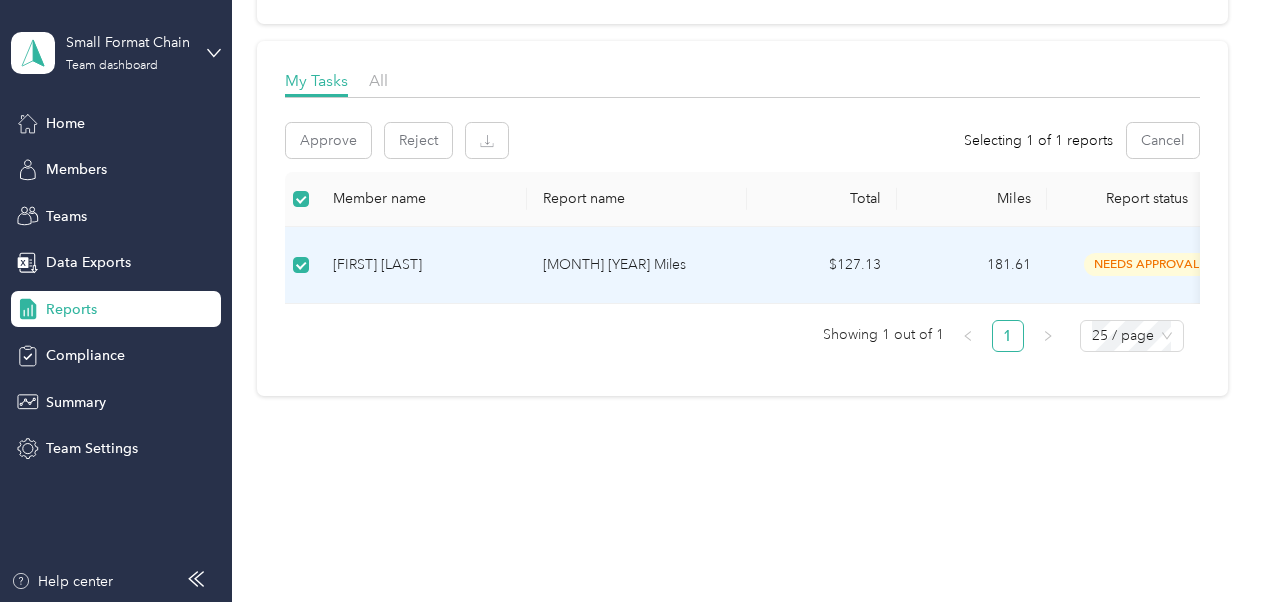 click on "needs approval" at bounding box center [1147, 264] 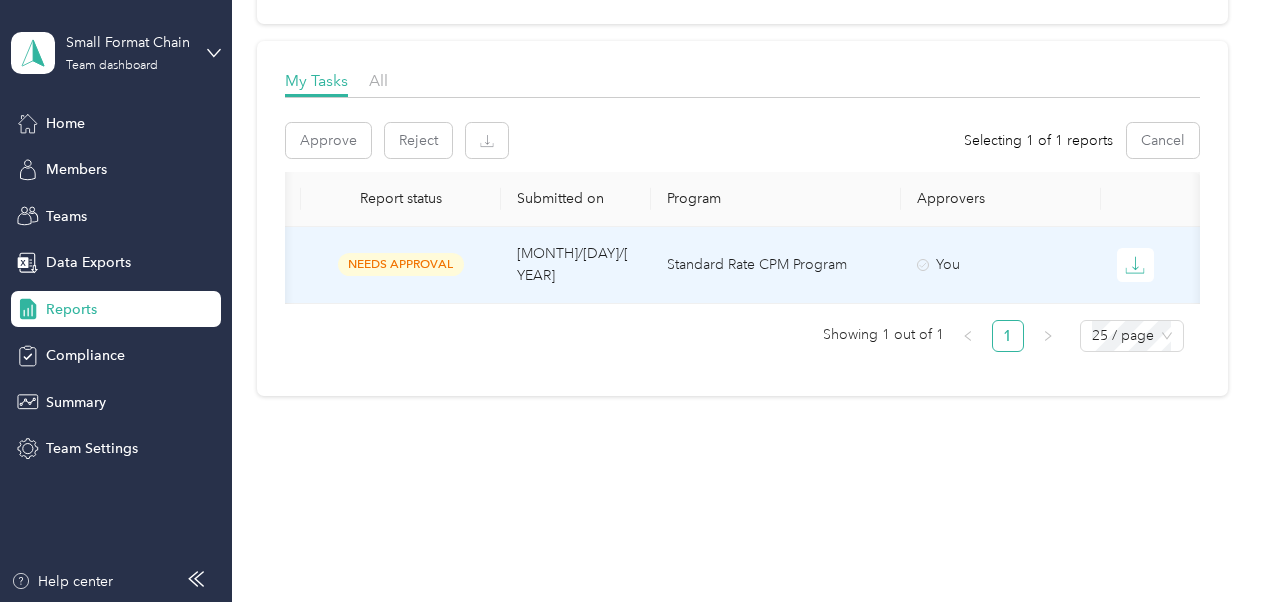 scroll, scrollTop: 0, scrollLeft: 752, axis: horizontal 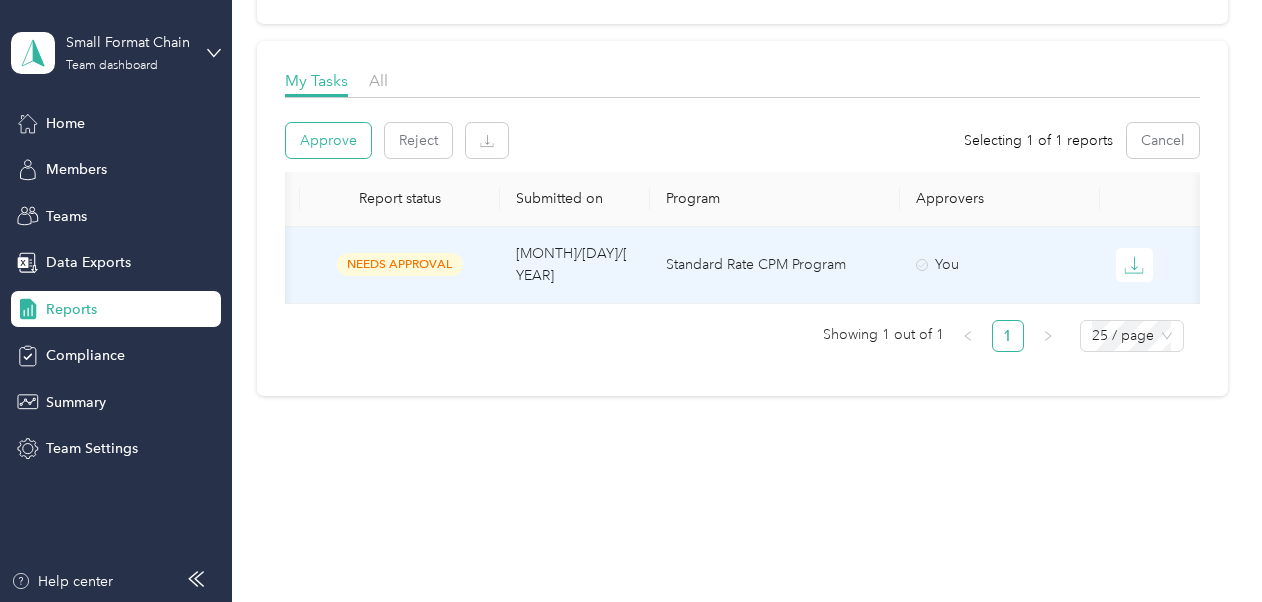 click on "Approve" at bounding box center [328, 140] 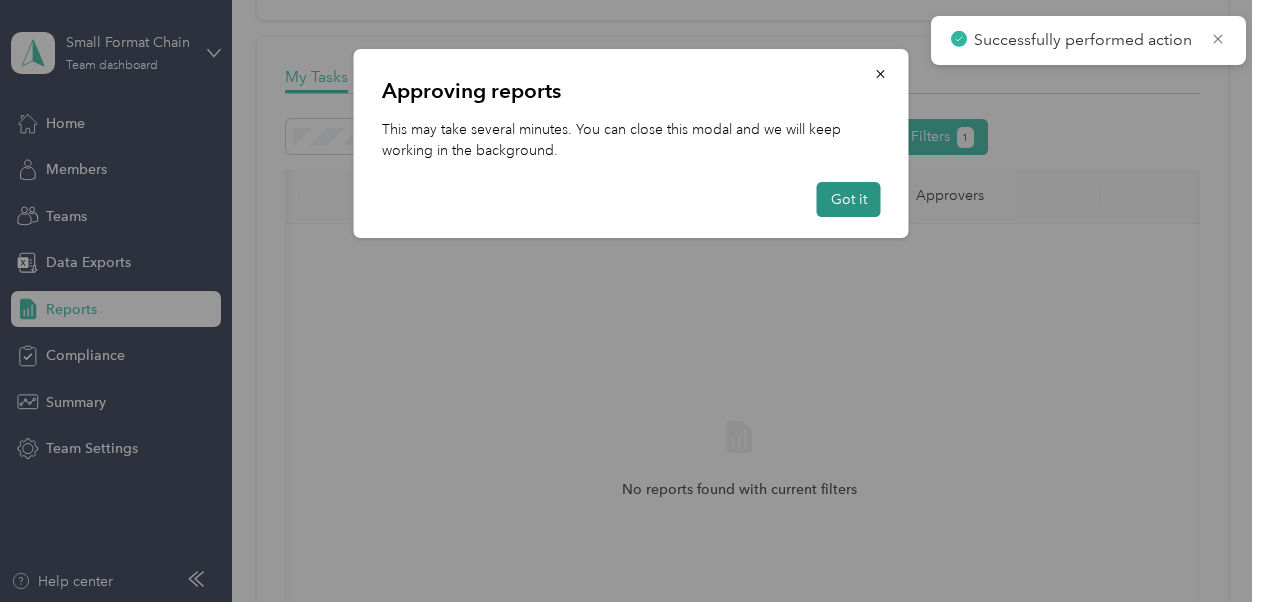 click on "Got it" at bounding box center [849, 199] 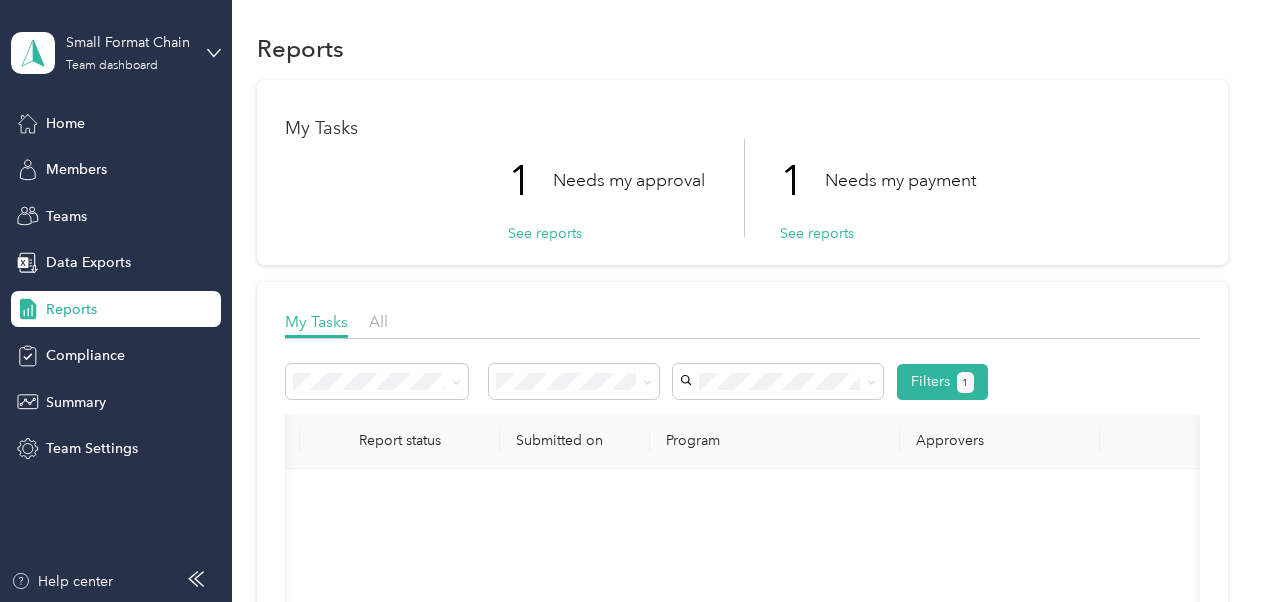 scroll, scrollTop: 0, scrollLeft: 0, axis: both 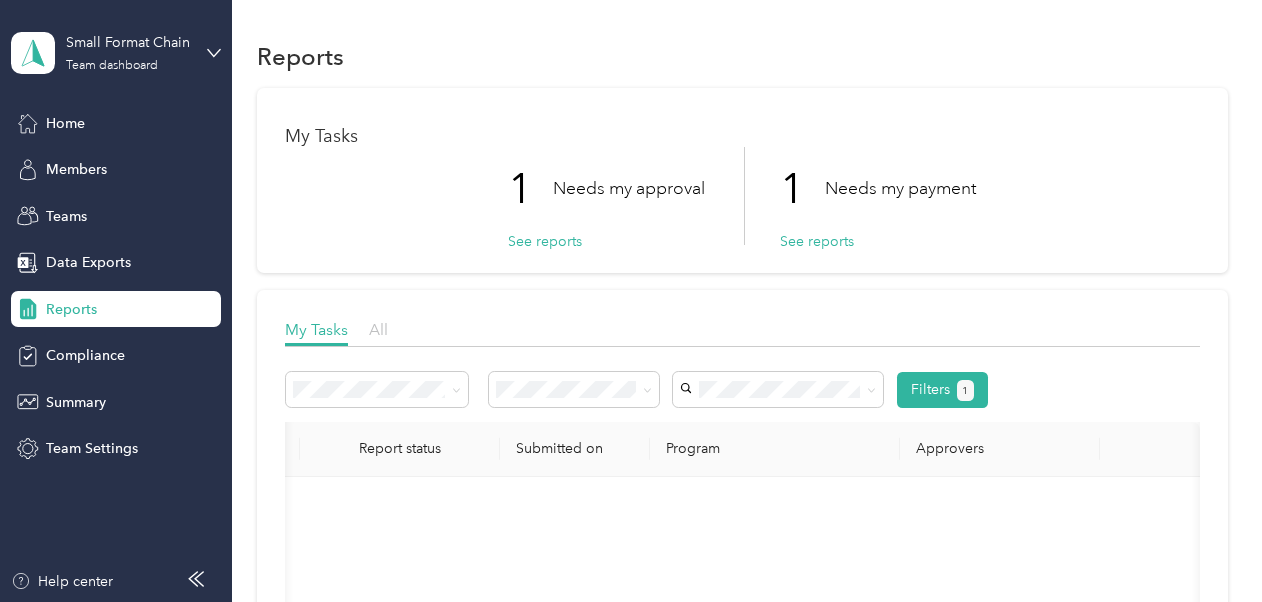 click on "All" at bounding box center [378, 329] 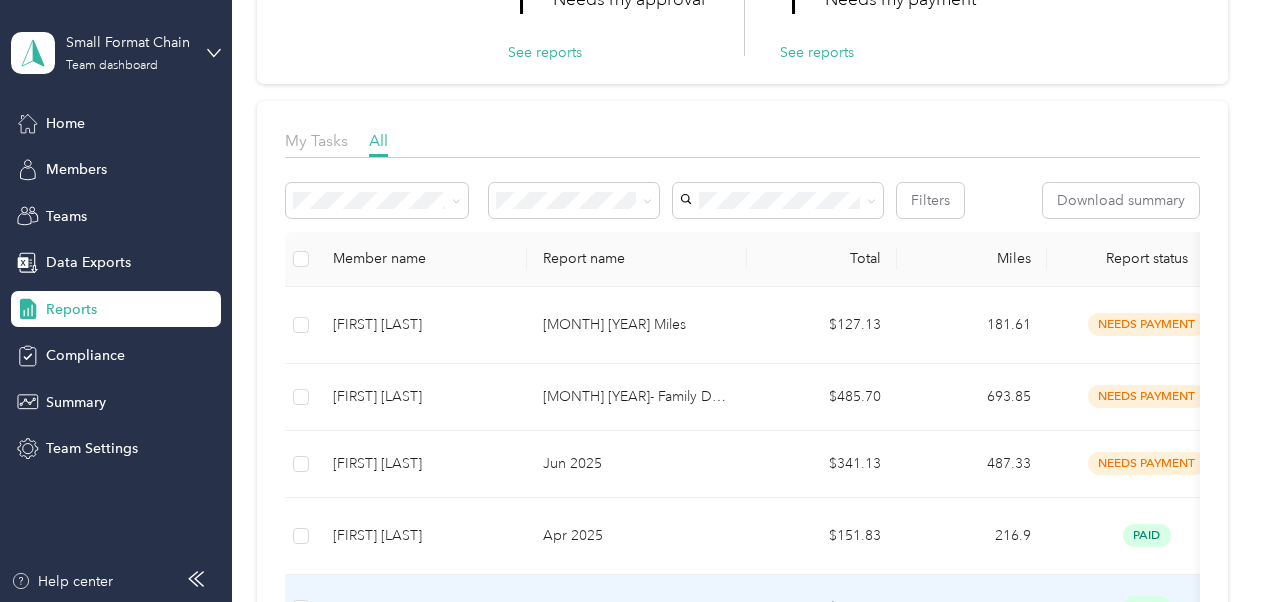 scroll, scrollTop: 186, scrollLeft: 0, axis: vertical 